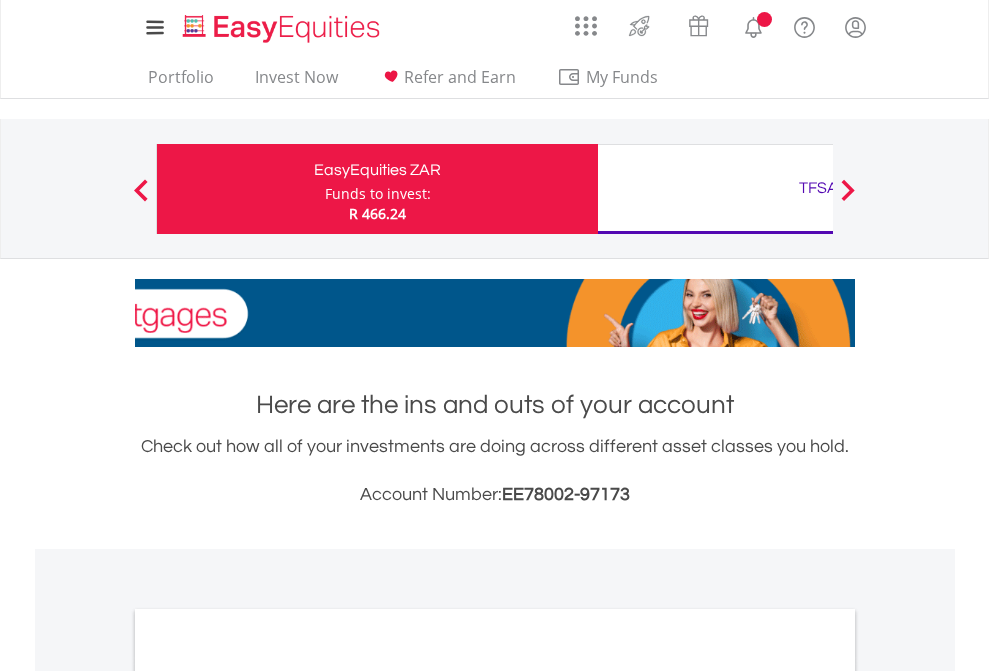 scroll, scrollTop: 0, scrollLeft: 0, axis: both 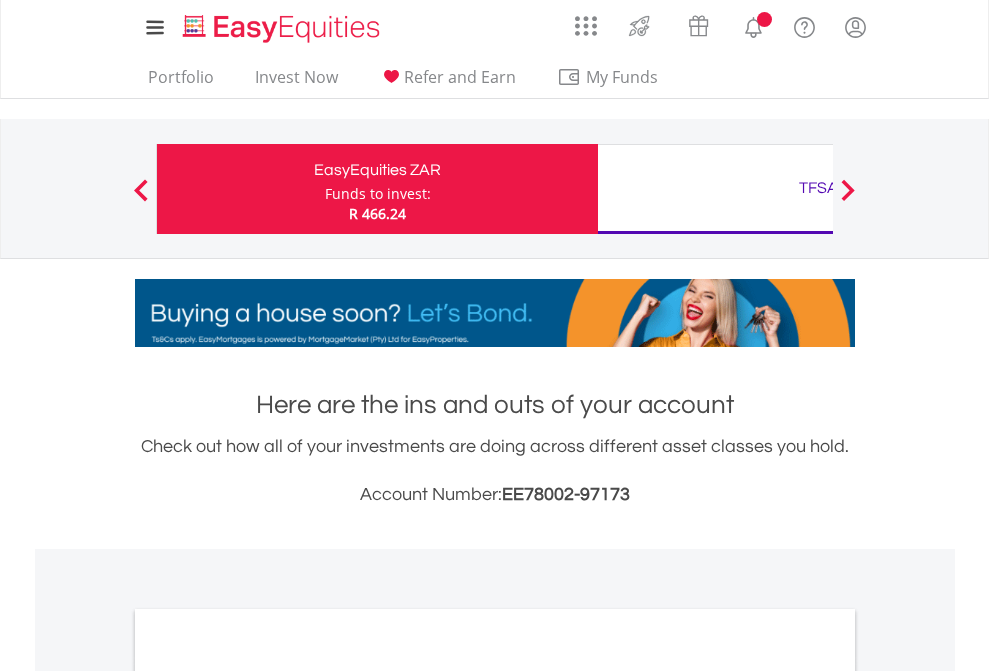 click on "Funds to invest:" at bounding box center (378, 194) 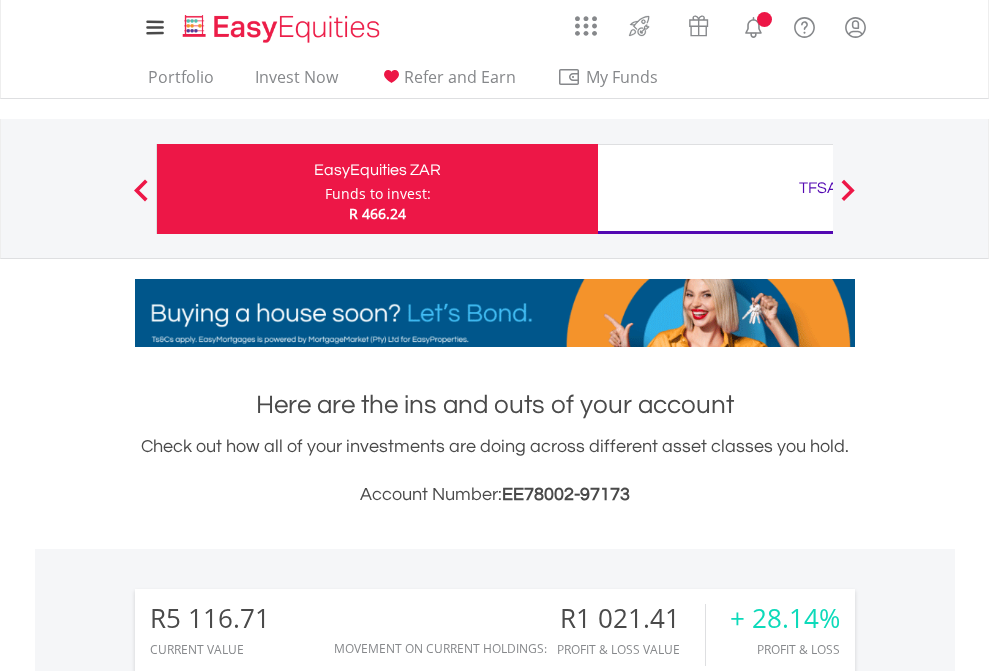 scroll, scrollTop: 999808, scrollLeft: 999687, axis: both 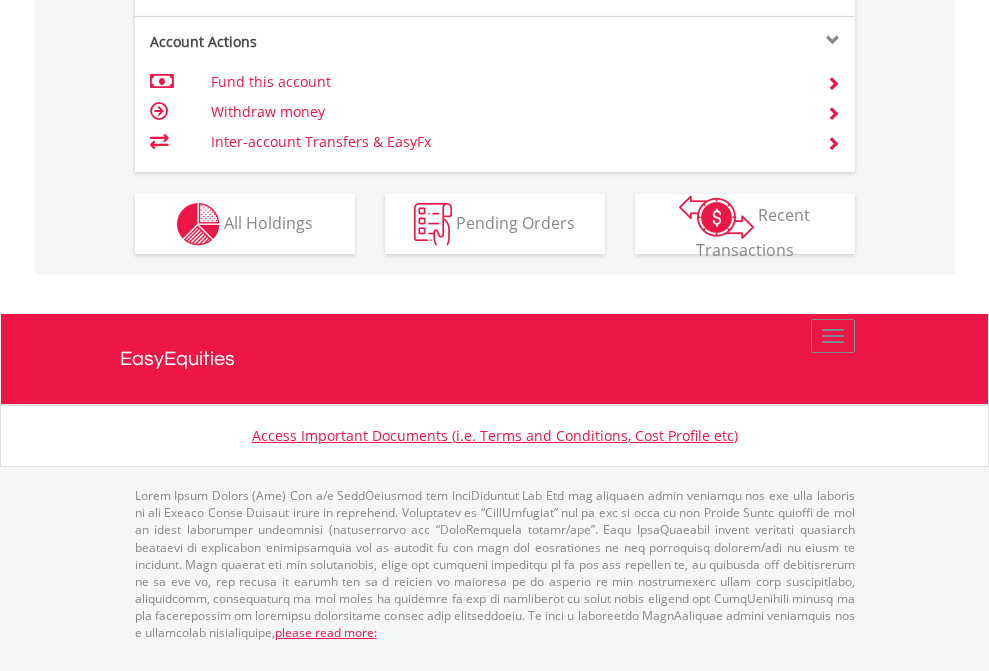 click on "Investment types" at bounding box center [706, -337] 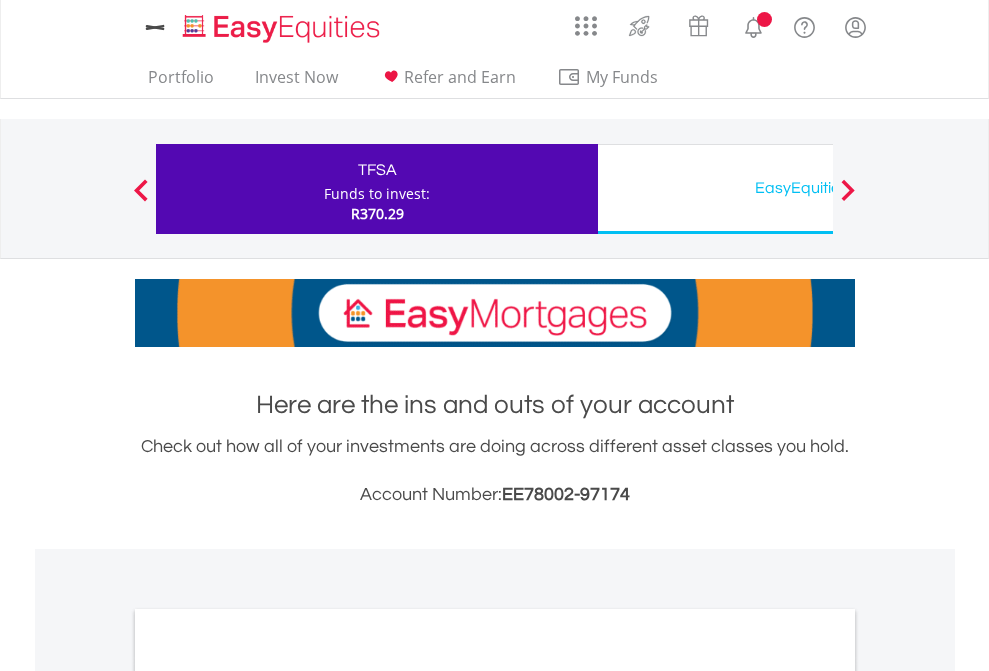 scroll, scrollTop: 0, scrollLeft: 0, axis: both 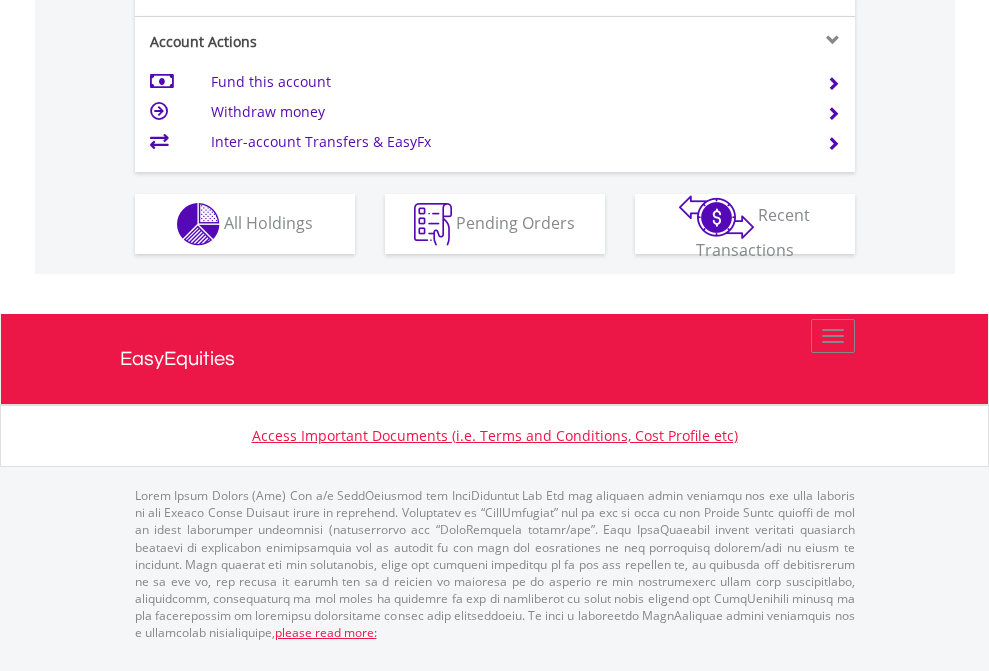 click on "Investment types" at bounding box center (706, -337) 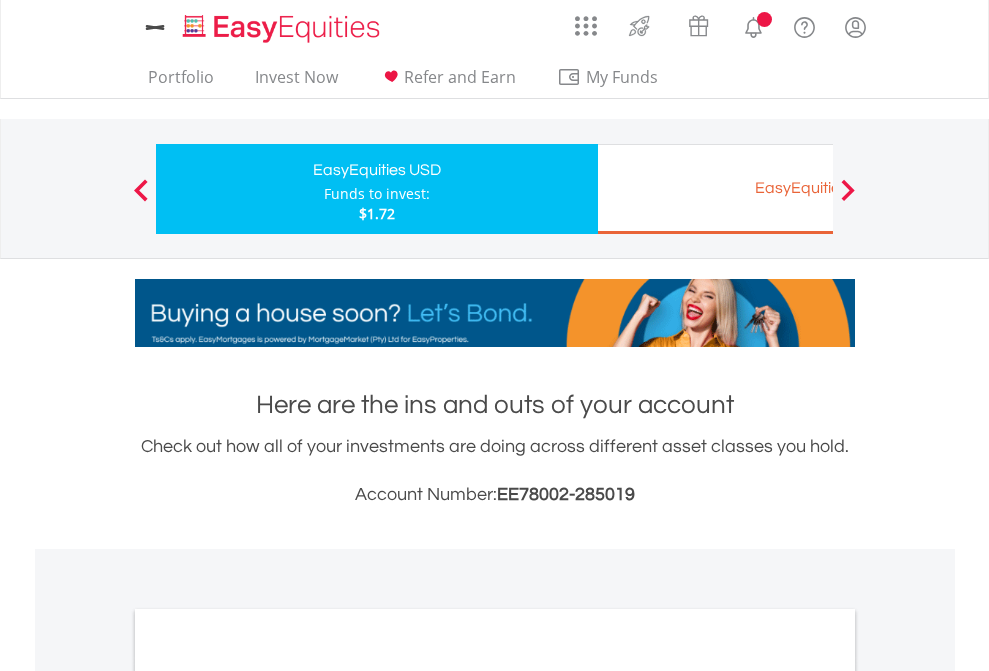scroll, scrollTop: 0, scrollLeft: 0, axis: both 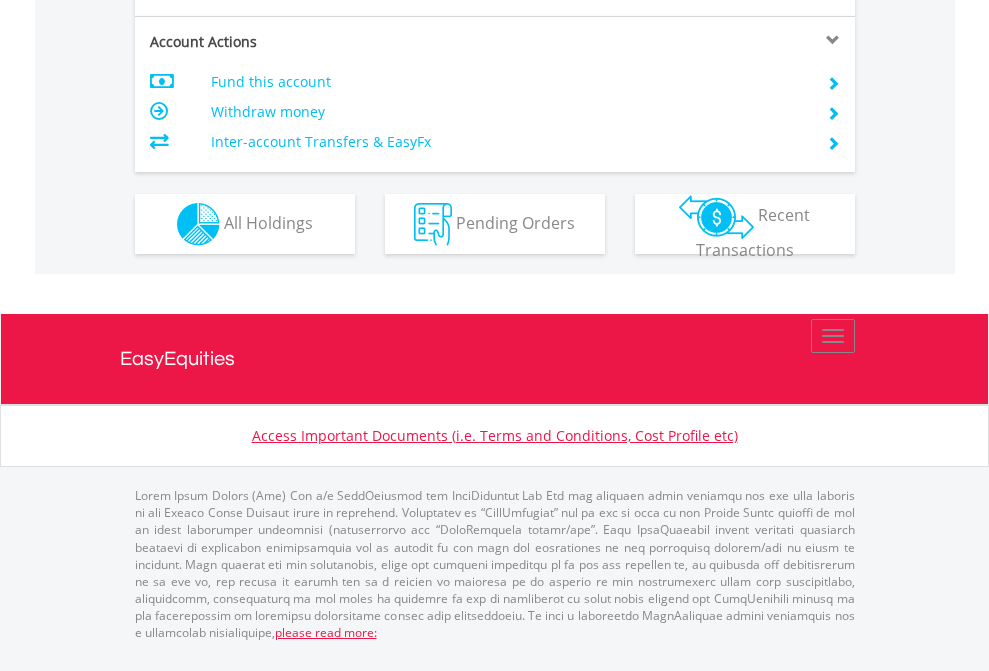 click on "Investment types" at bounding box center (706, -337) 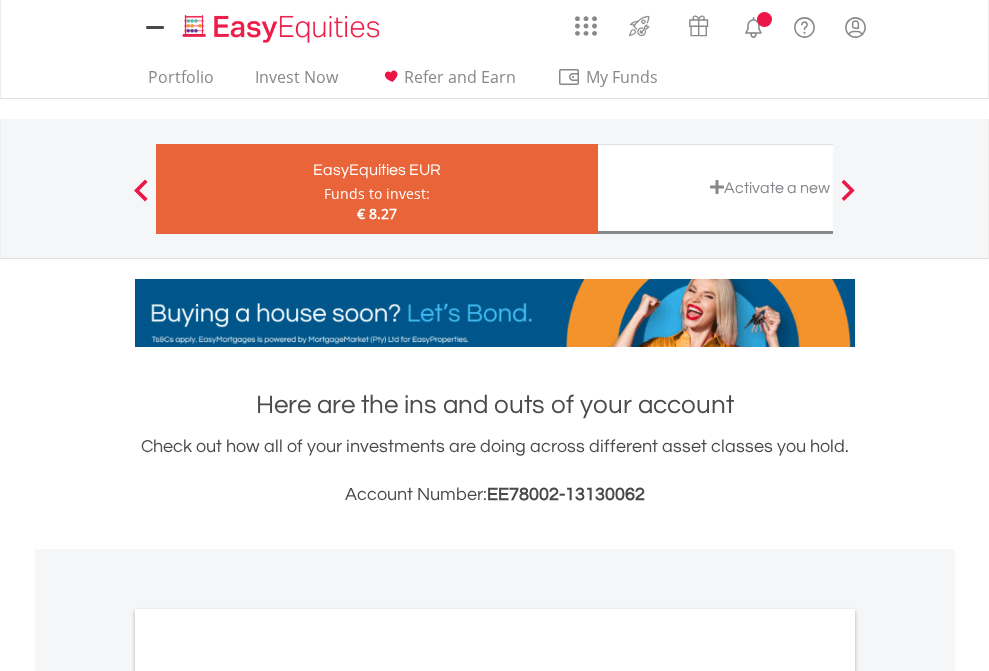 scroll, scrollTop: 0, scrollLeft: 0, axis: both 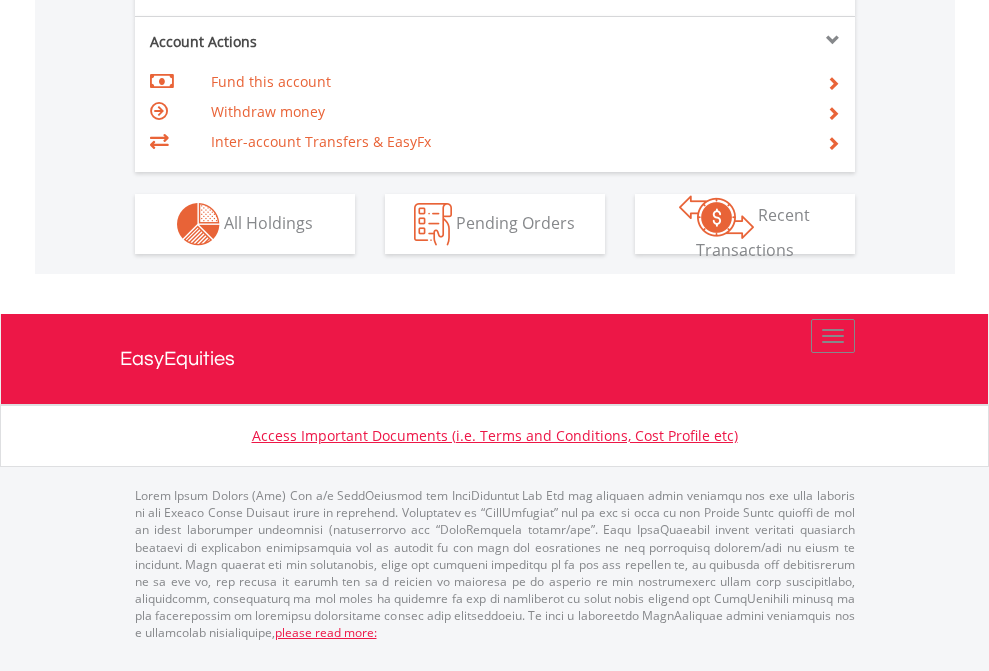 click on "Investment types" at bounding box center (706, -337) 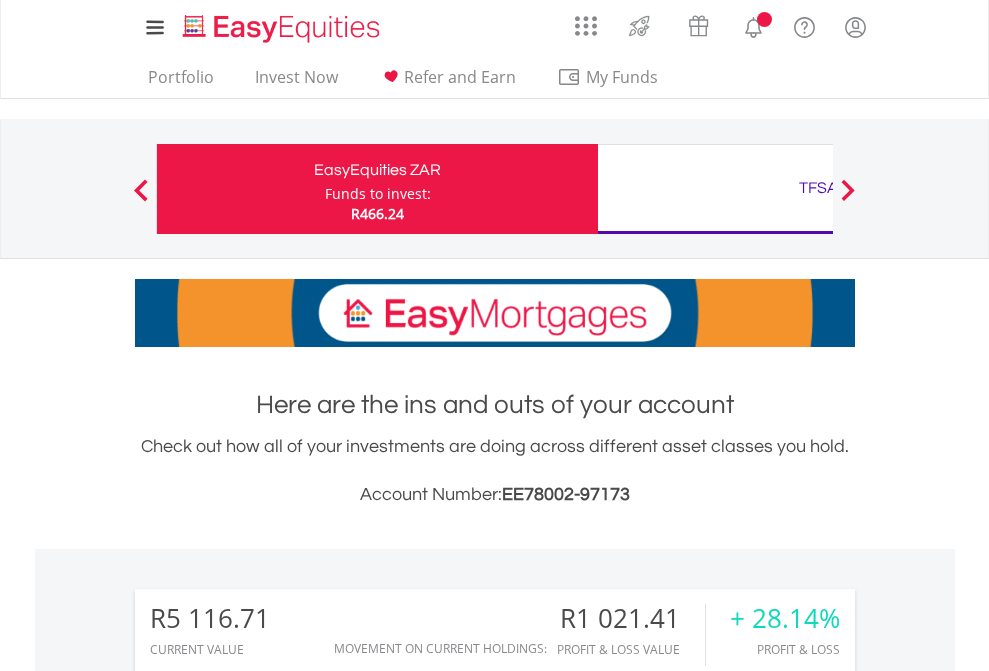 scroll, scrollTop: 1573, scrollLeft: 0, axis: vertical 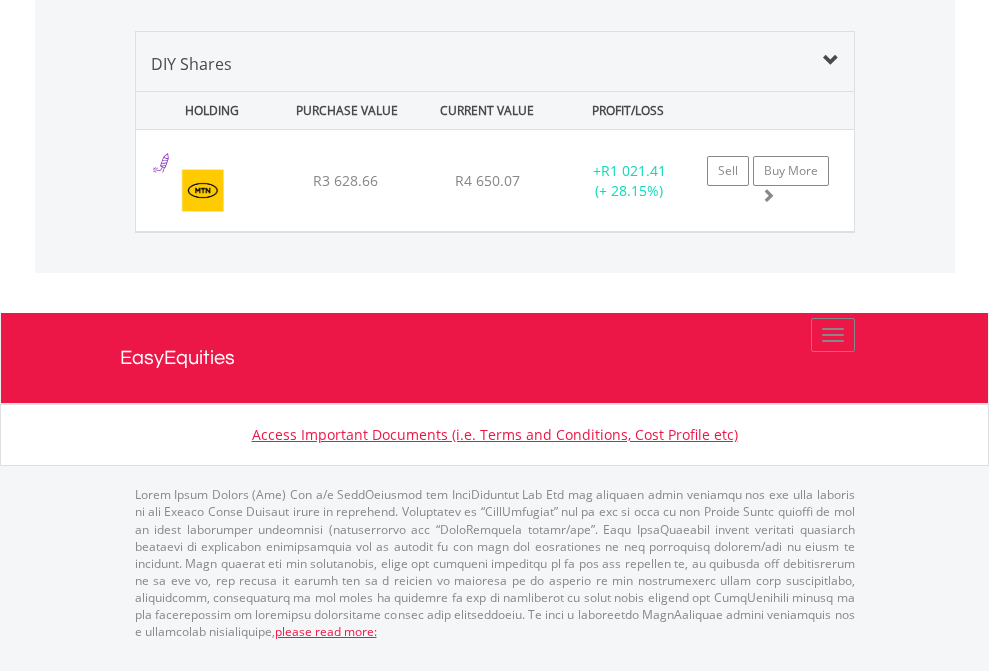 click on "TFSA" at bounding box center (818, -1419) 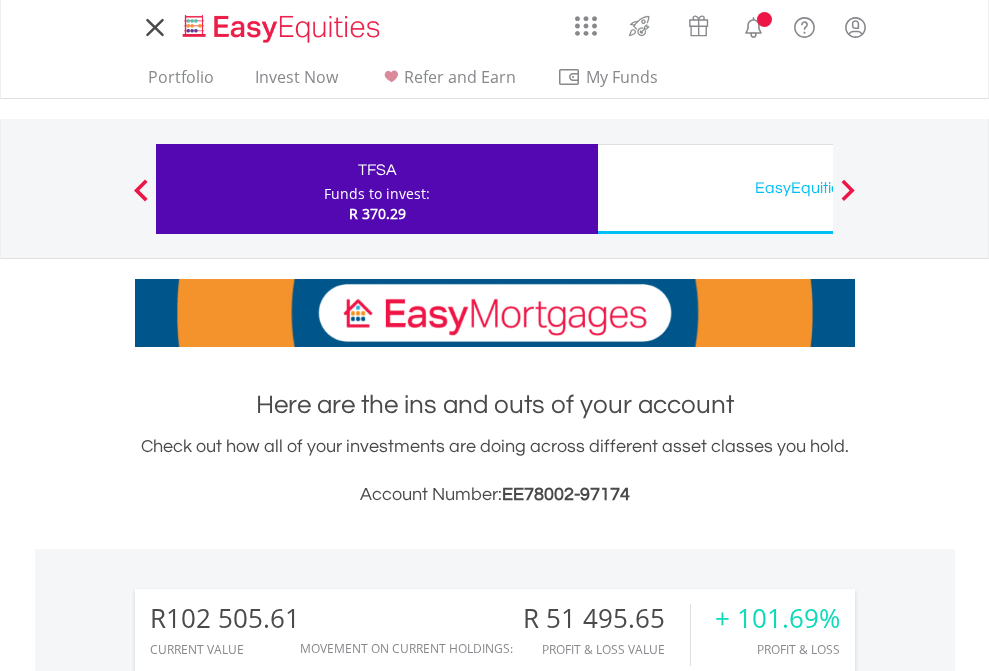 scroll, scrollTop: 0, scrollLeft: 0, axis: both 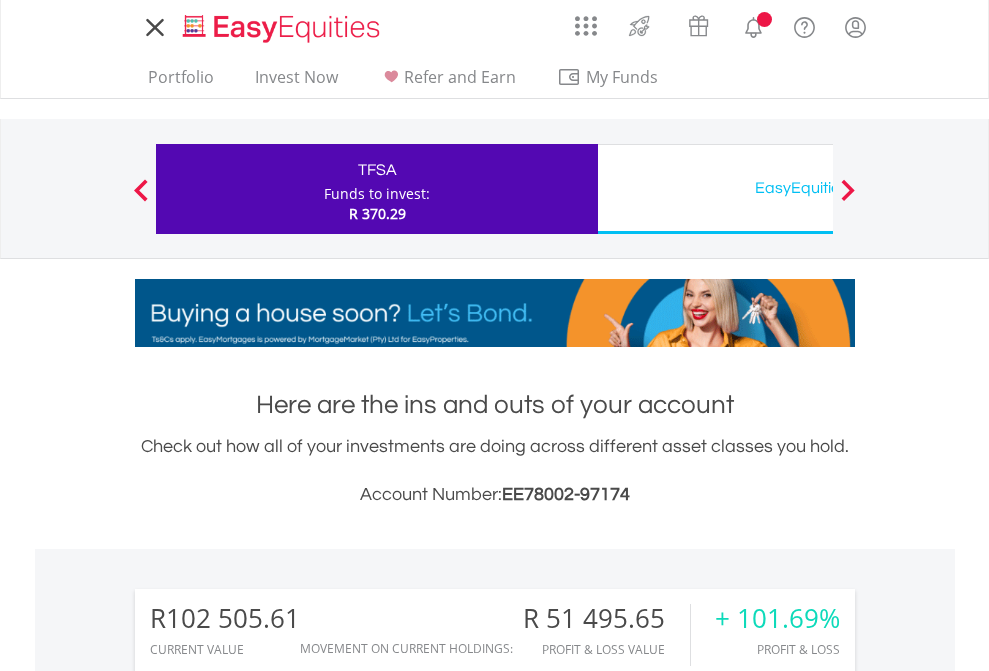 click on "All Holdings" at bounding box center [268, 1586] 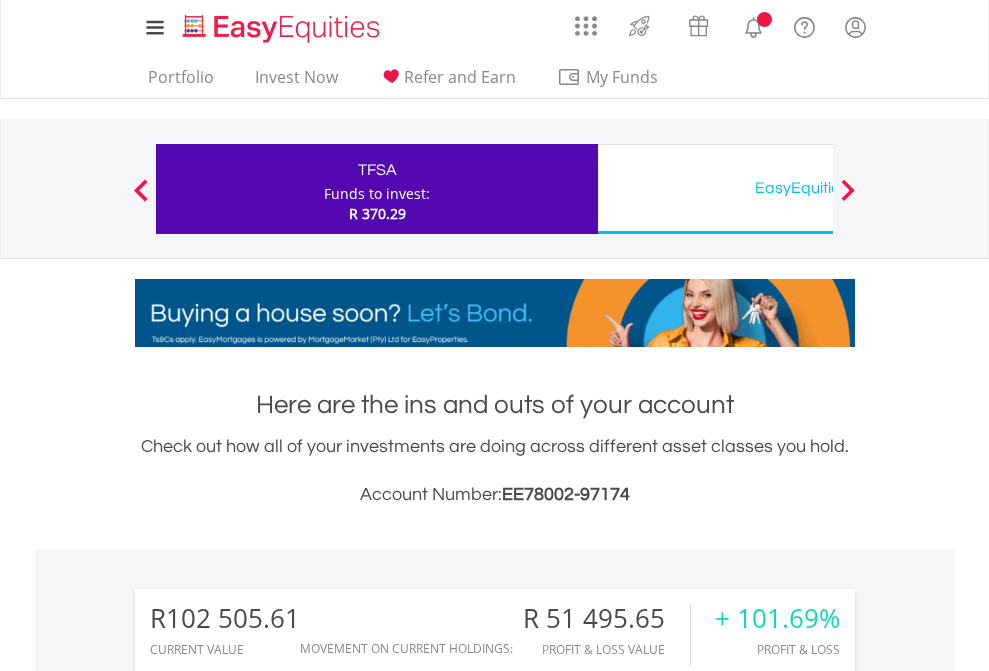 scroll, scrollTop: 1613, scrollLeft: 0, axis: vertical 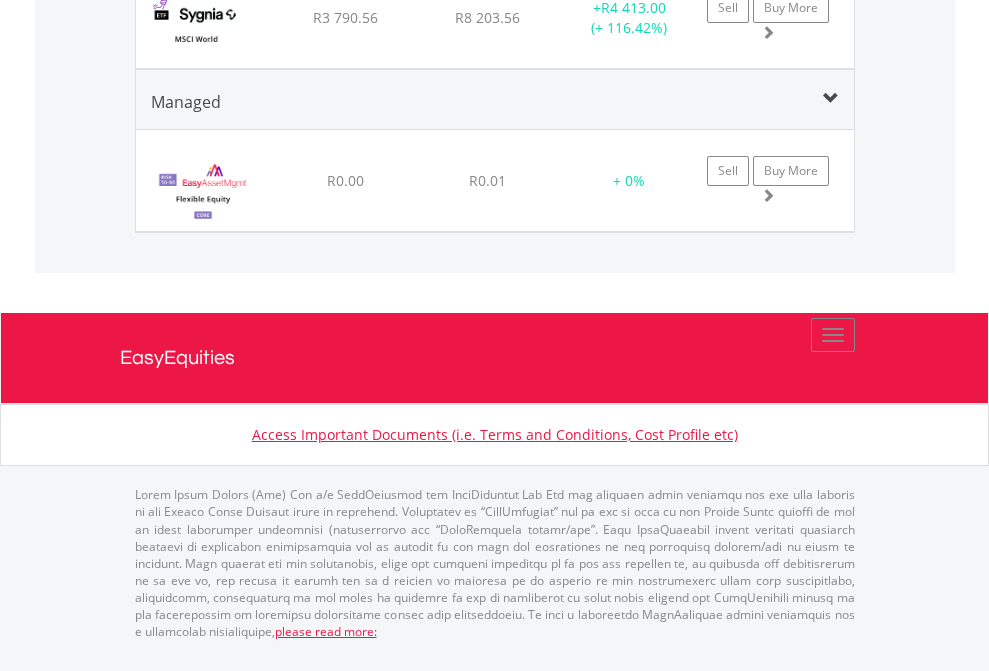 click on "EasyEquities USD" at bounding box center [818, -2034] 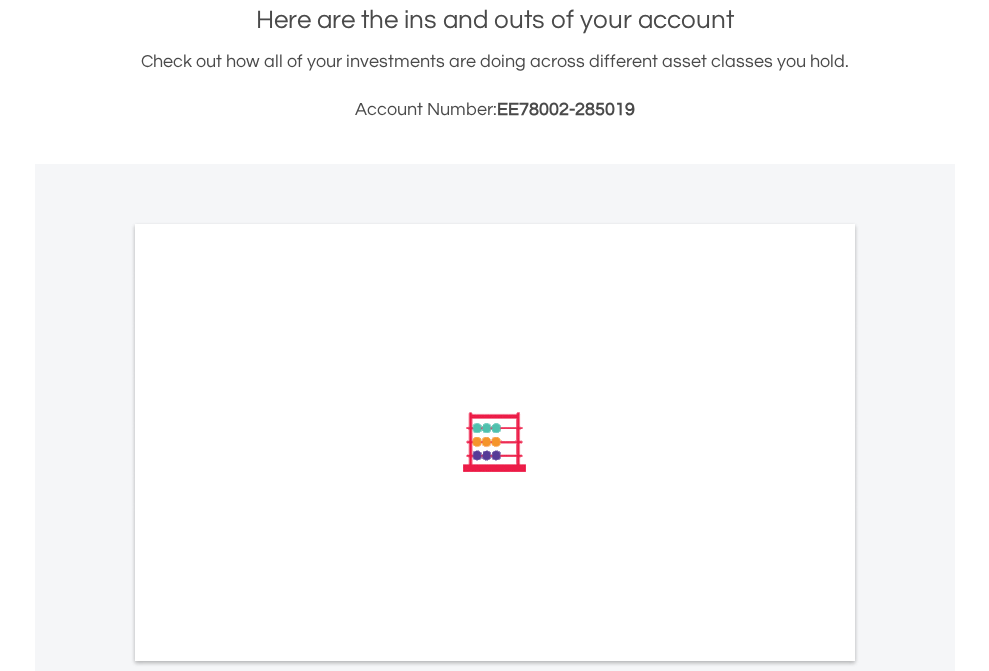 click on "All Holdings" at bounding box center (268, 711) 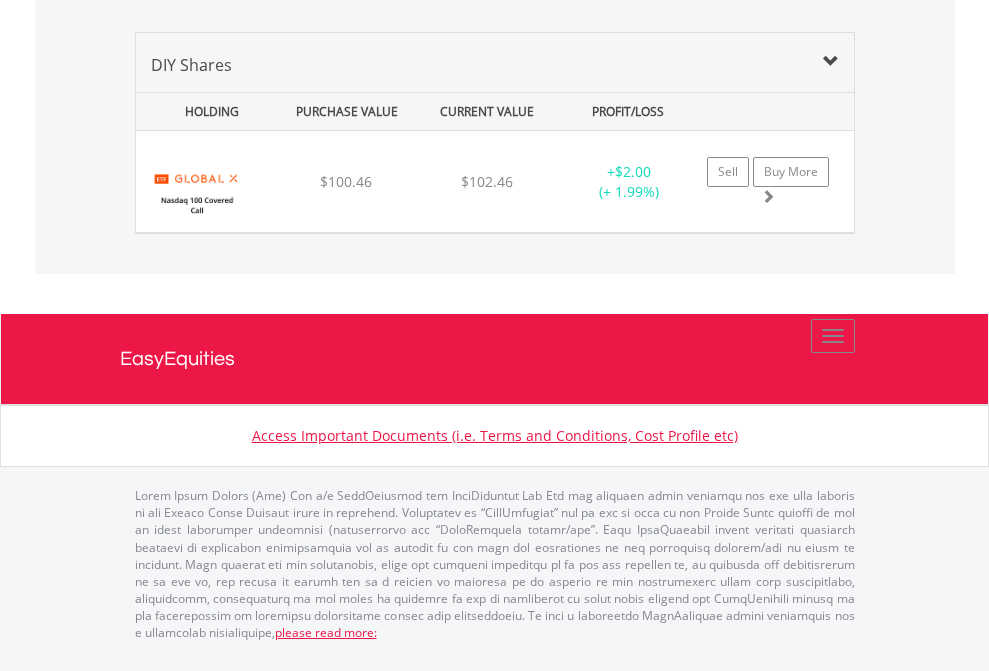 scroll, scrollTop: 1933, scrollLeft: 0, axis: vertical 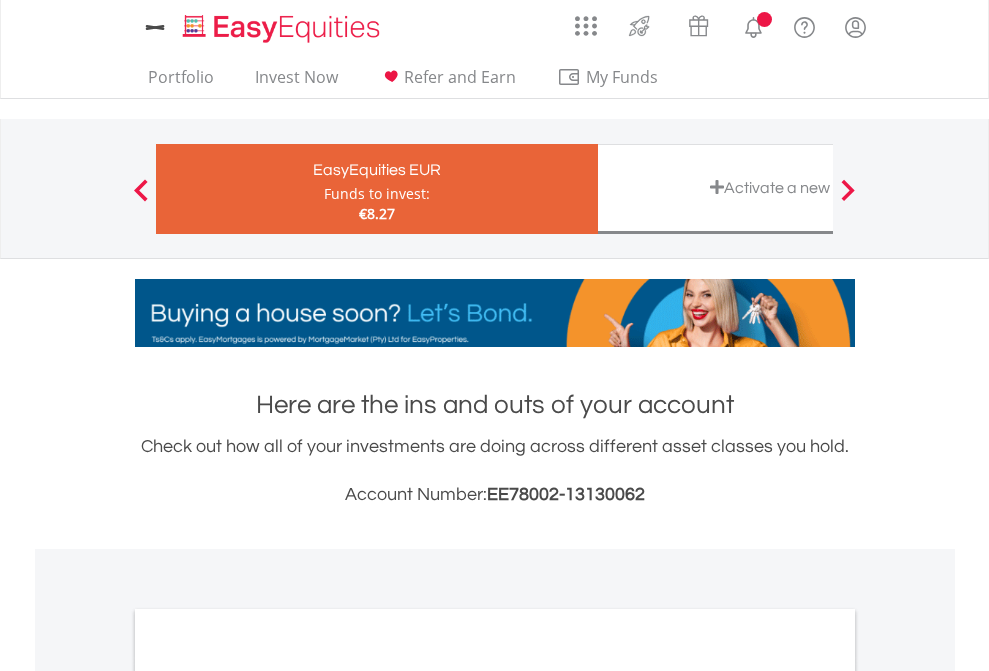 click on "All Holdings" at bounding box center (268, 1096) 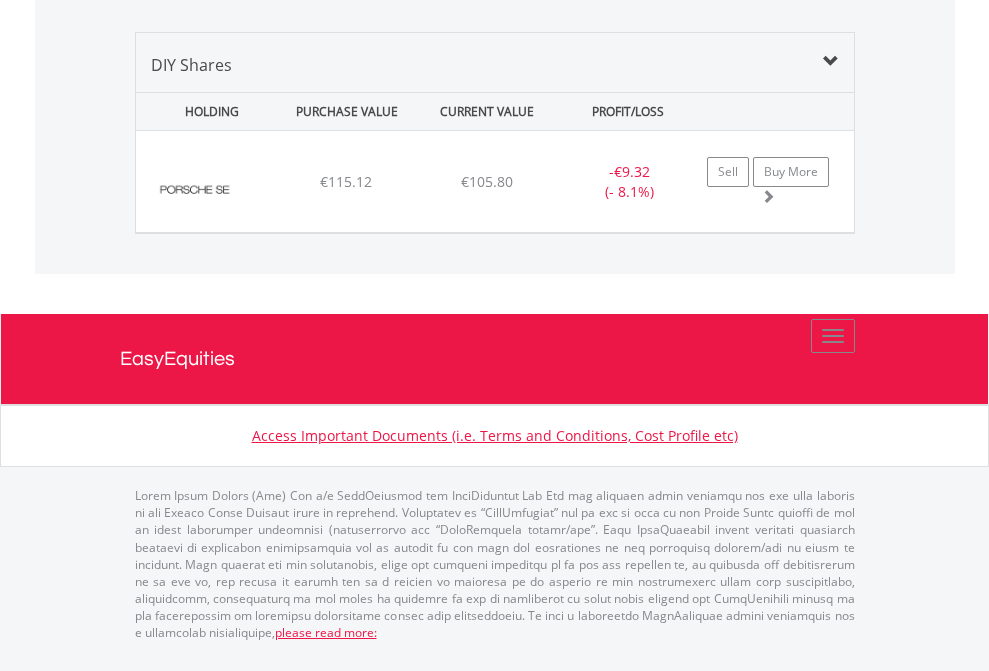 scroll, scrollTop: 2225, scrollLeft: 0, axis: vertical 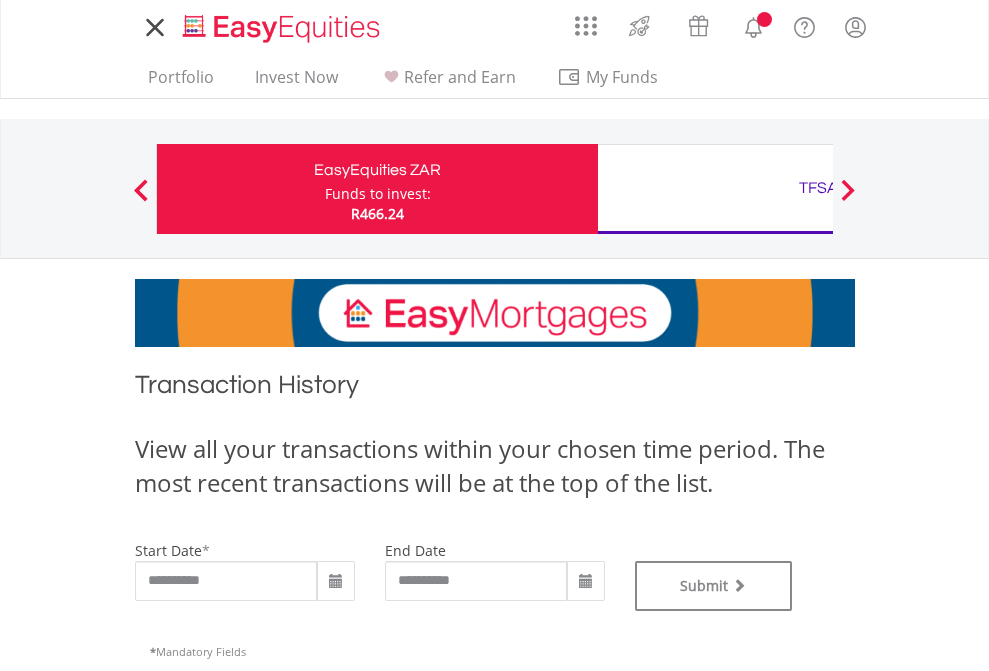 type on "**********" 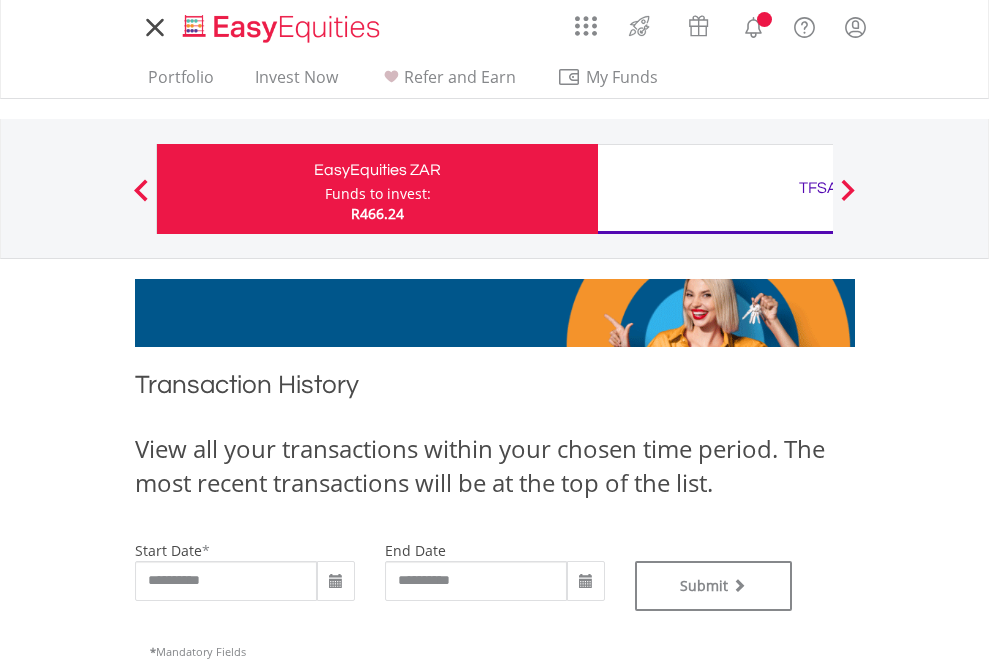 type on "**********" 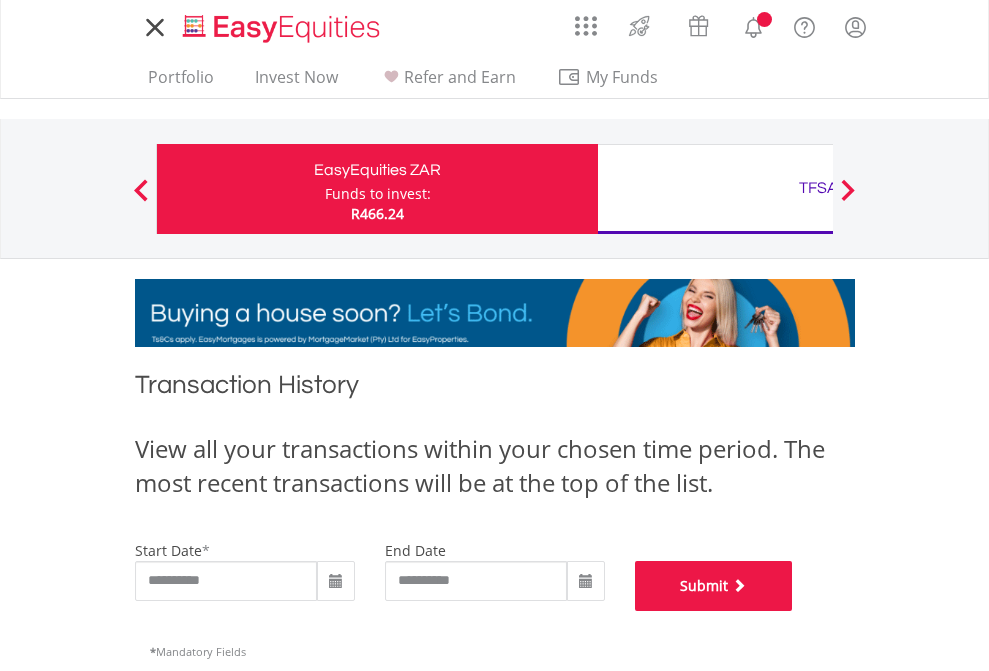 click on "Submit" at bounding box center [714, 586] 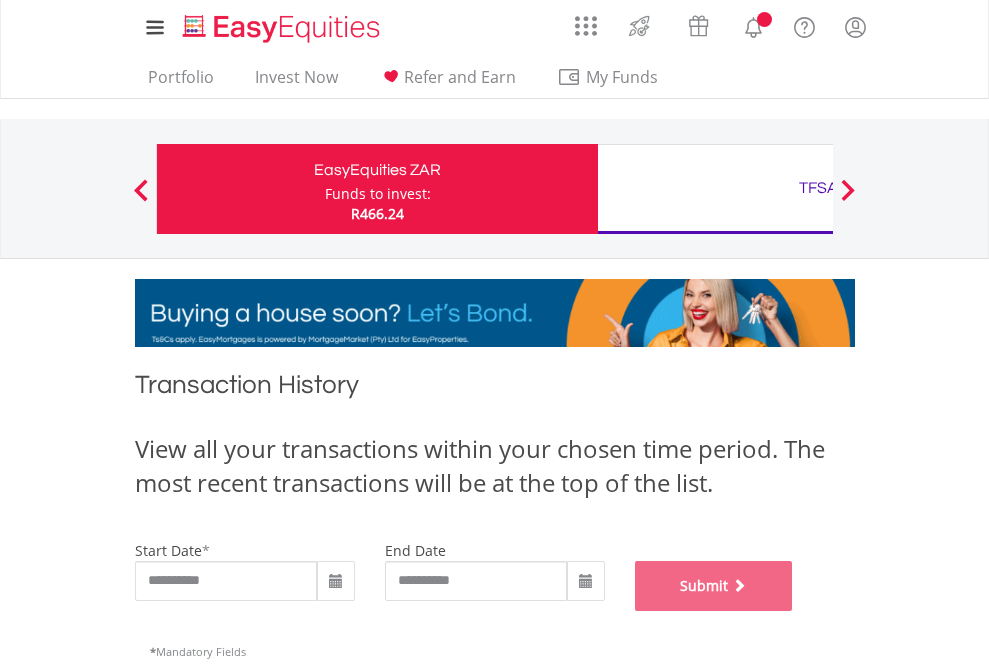 scroll, scrollTop: 811, scrollLeft: 0, axis: vertical 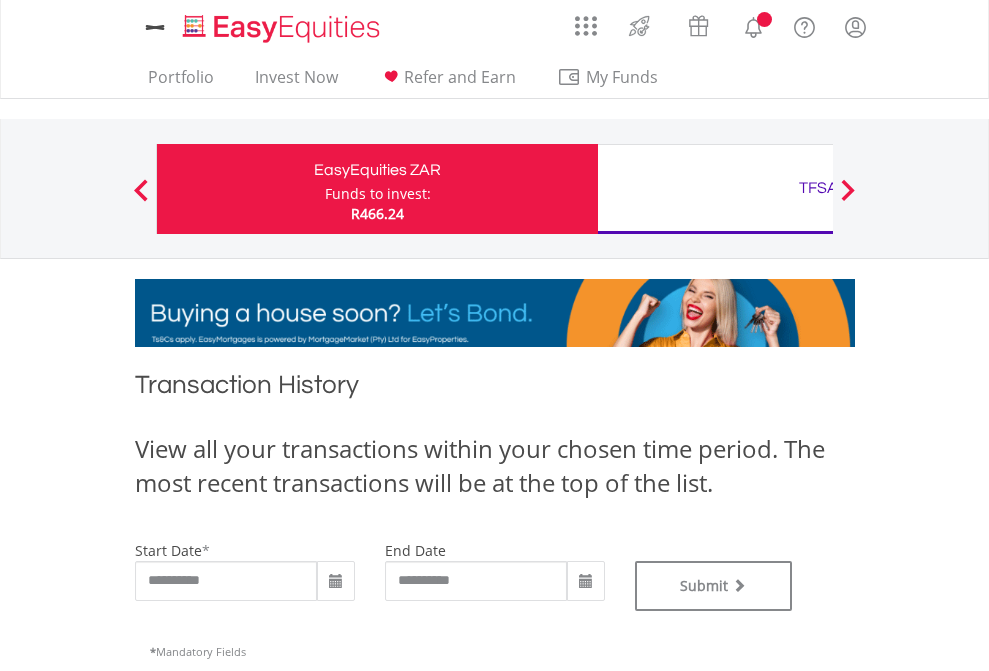 click on "TFSA" at bounding box center [818, 188] 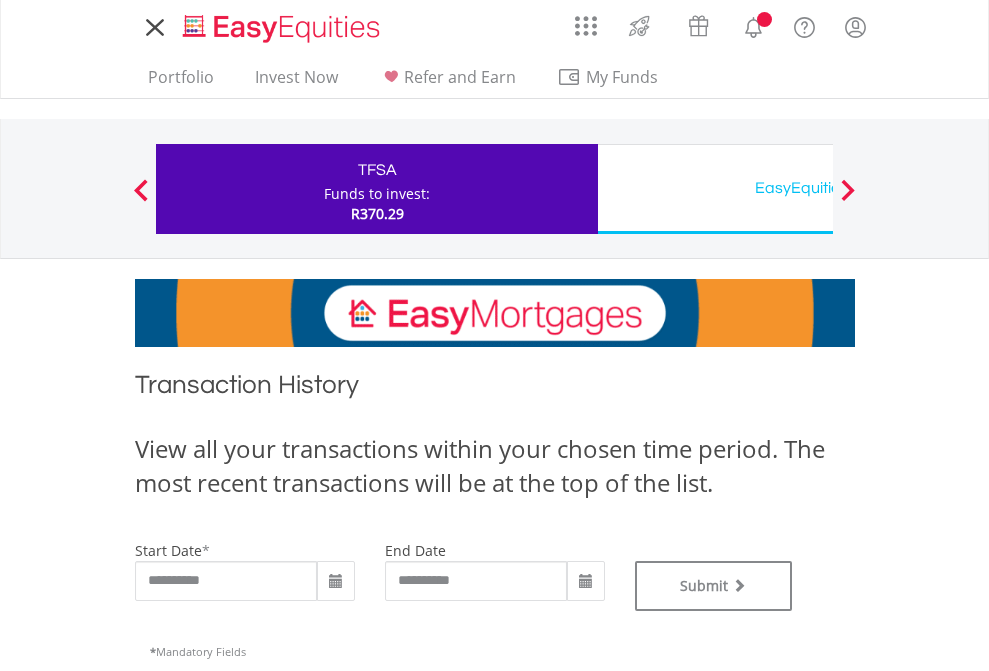 scroll, scrollTop: 0, scrollLeft: 0, axis: both 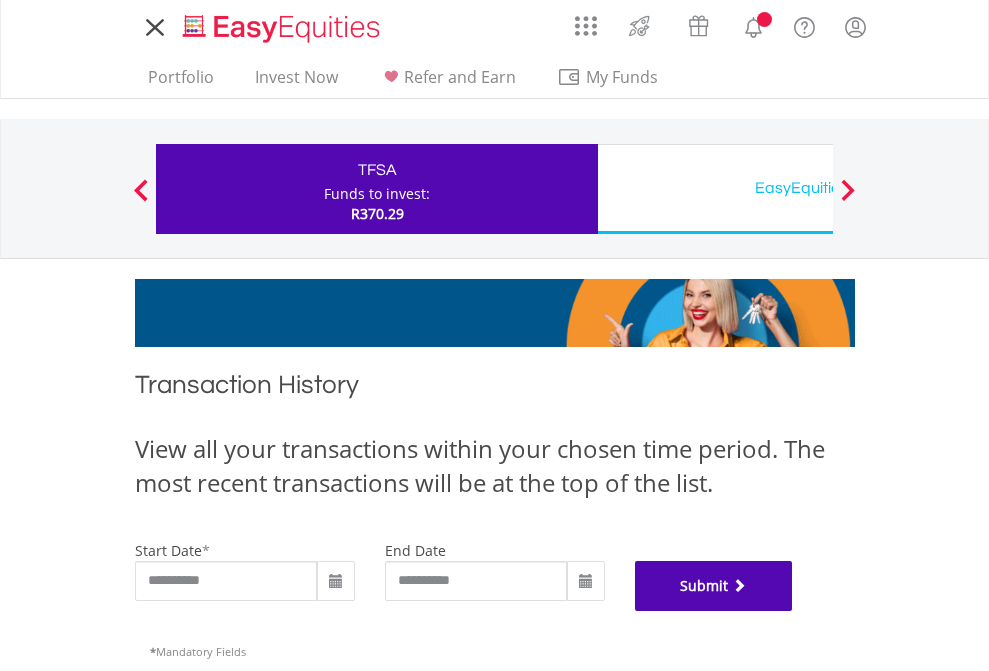 click on "Submit" at bounding box center [714, 586] 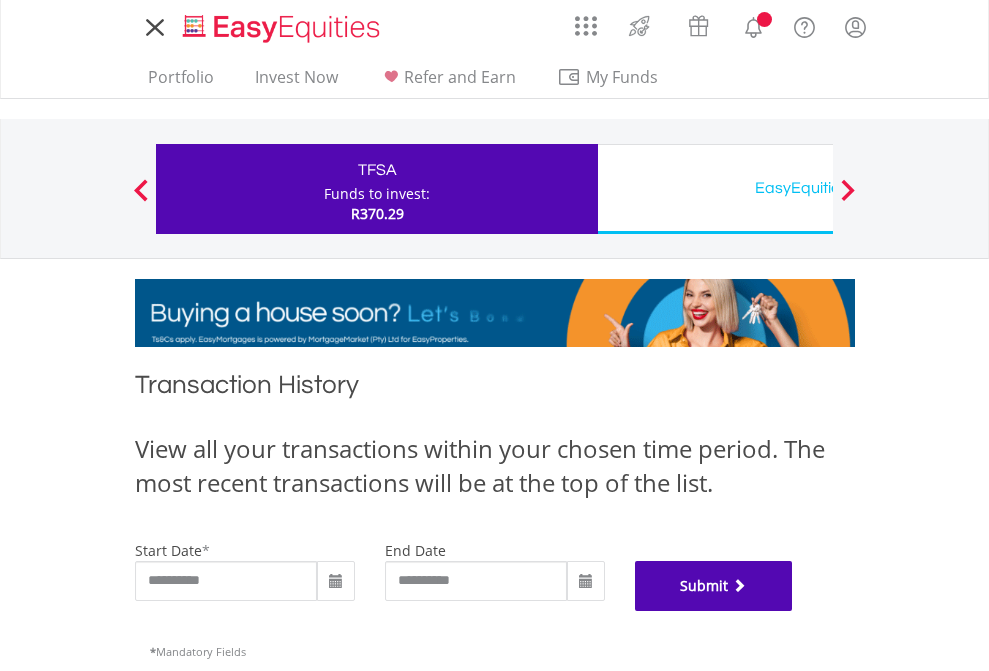 scroll, scrollTop: 811, scrollLeft: 0, axis: vertical 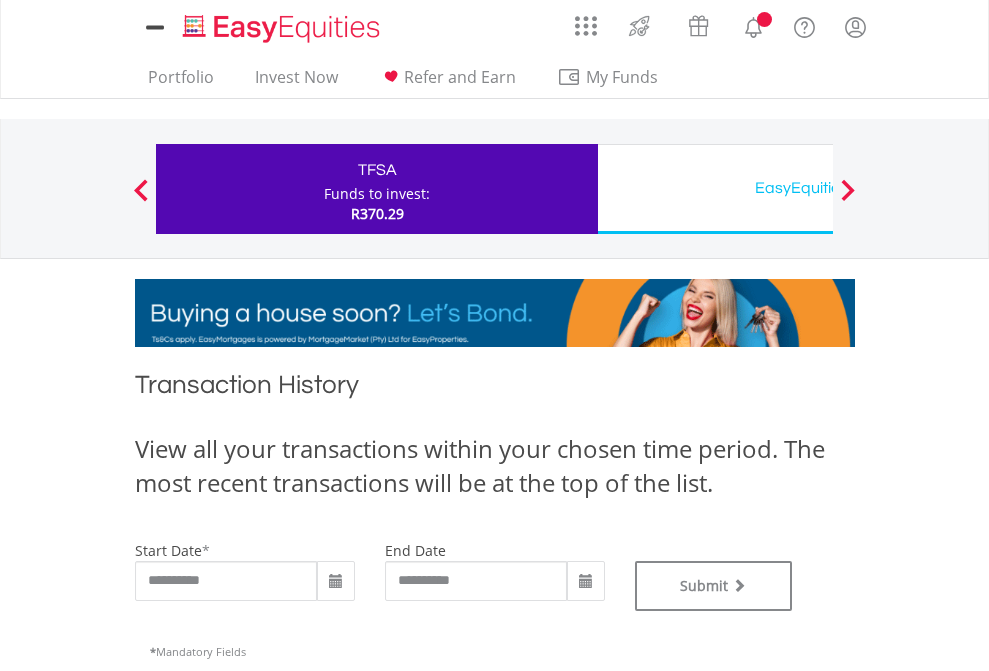 click on "EasyEquities USD" at bounding box center (818, 188) 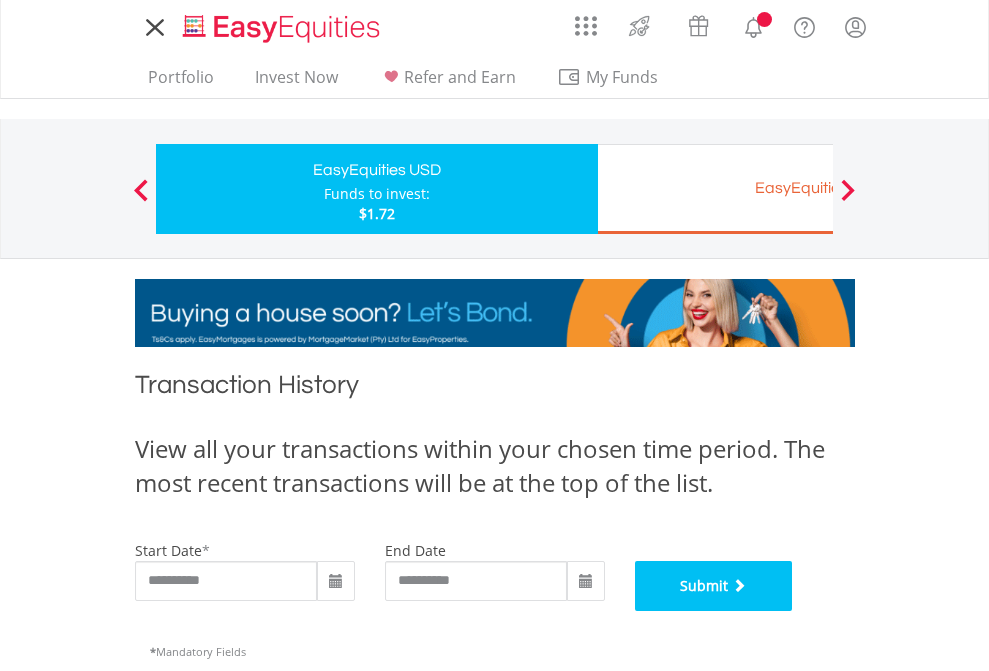 click on "Submit" at bounding box center (714, 586) 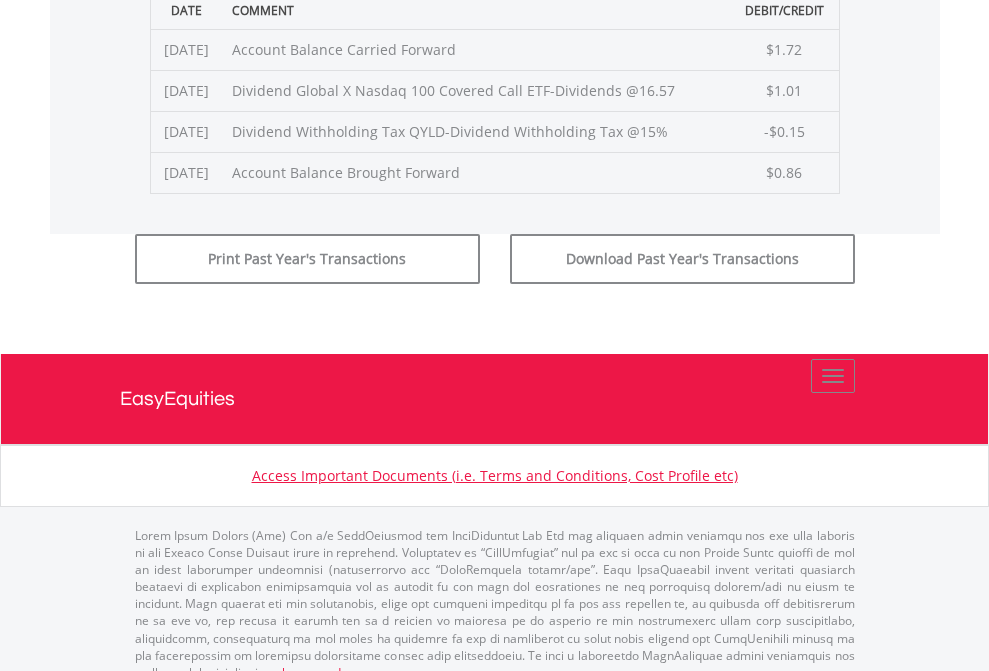 scroll, scrollTop: 811, scrollLeft: 0, axis: vertical 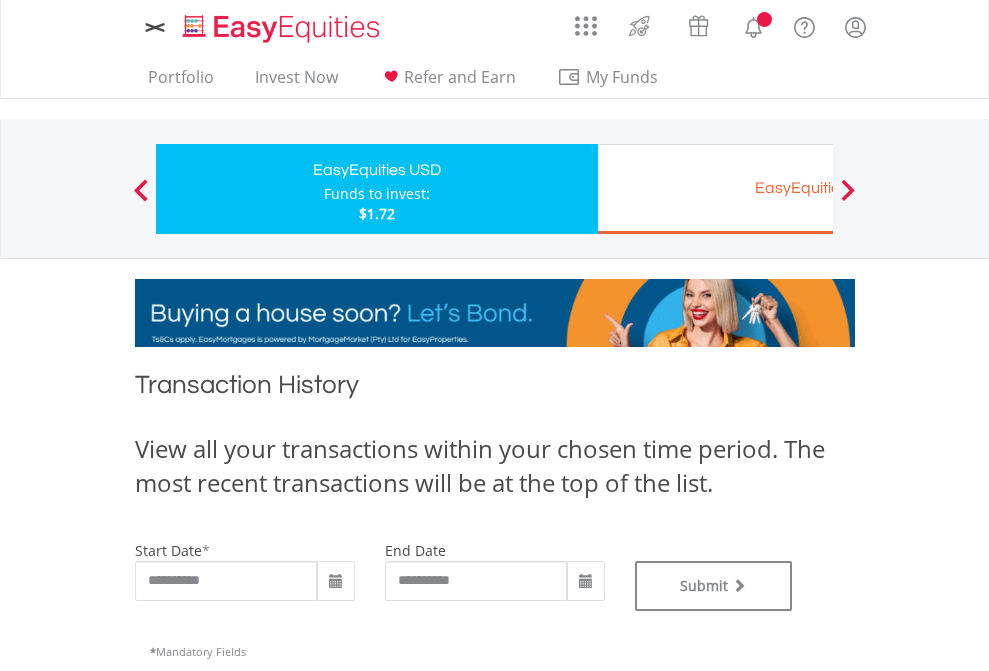 click on "EasyEquities EUR" at bounding box center (818, 188) 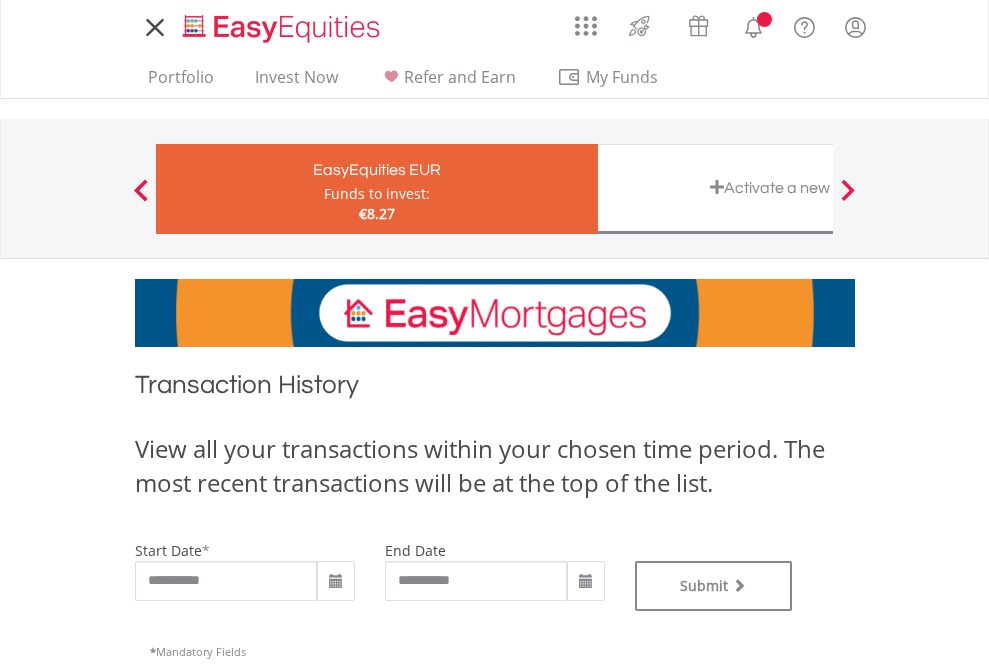 scroll, scrollTop: 0, scrollLeft: 0, axis: both 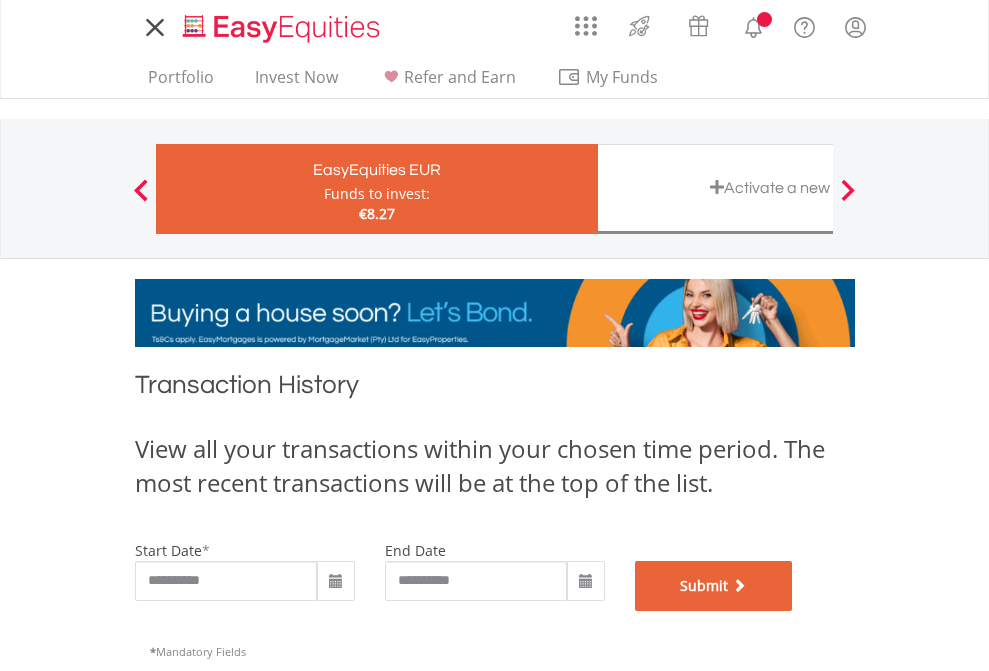 click on "Submit" at bounding box center (714, 586) 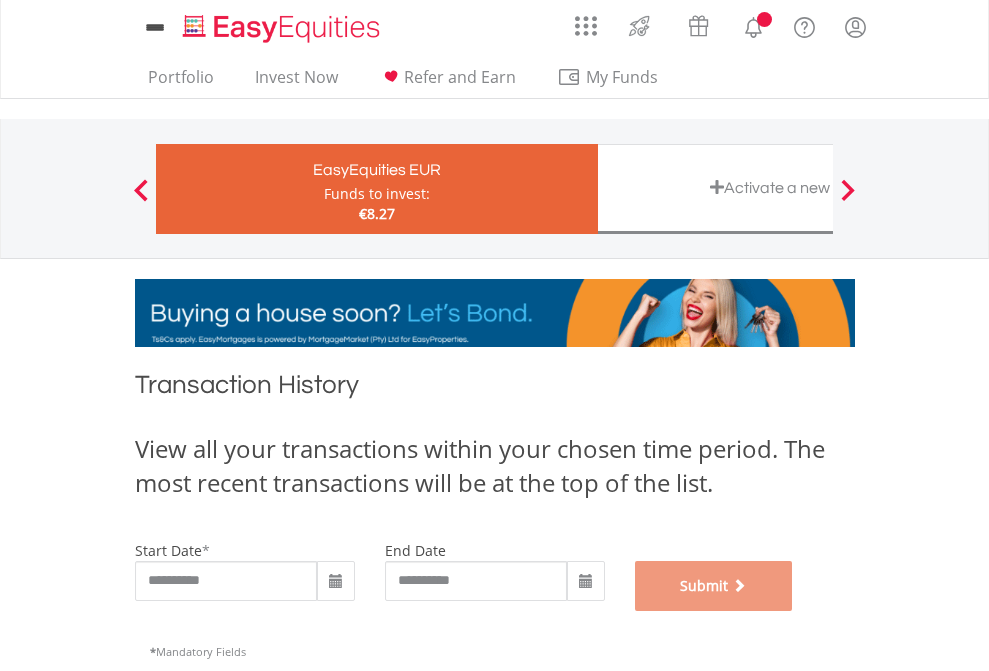 scroll, scrollTop: 811, scrollLeft: 0, axis: vertical 